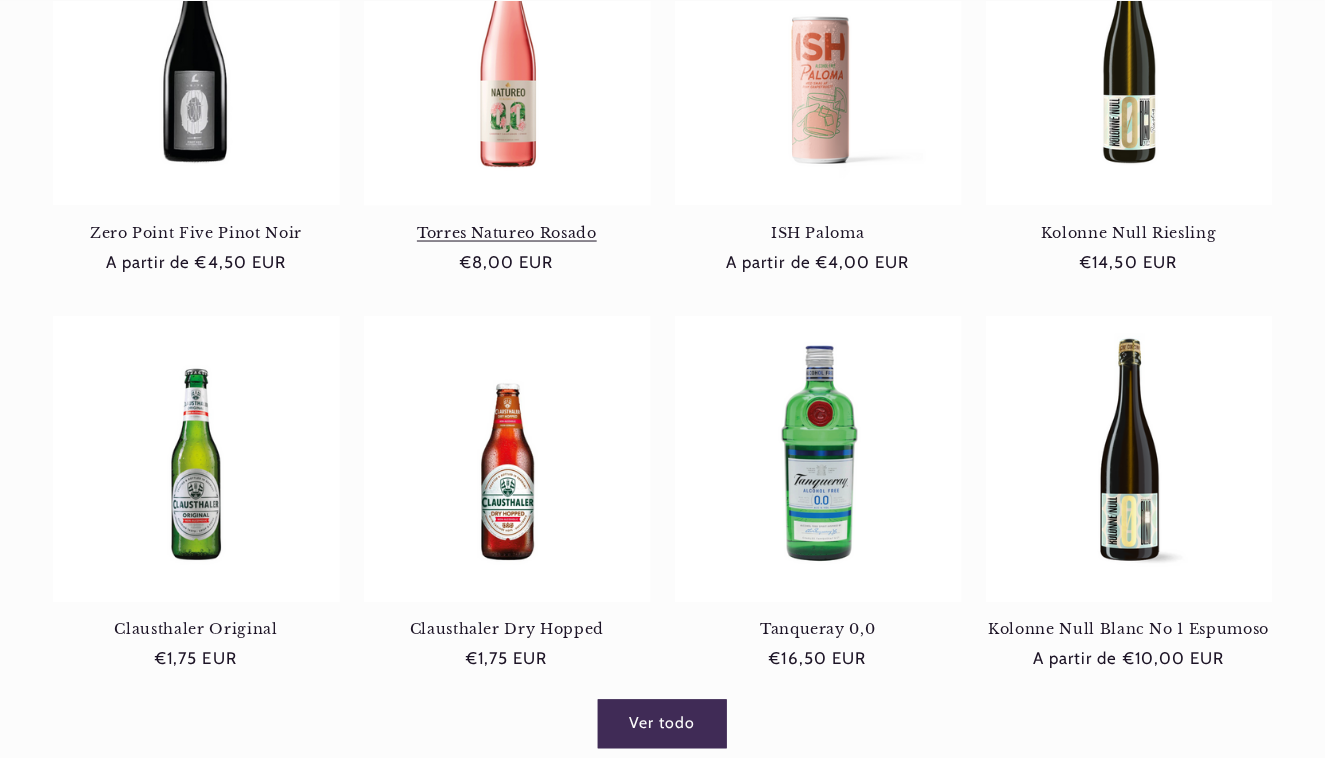 scroll, scrollTop: 1340, scrollLeft: 0, axis: vertical 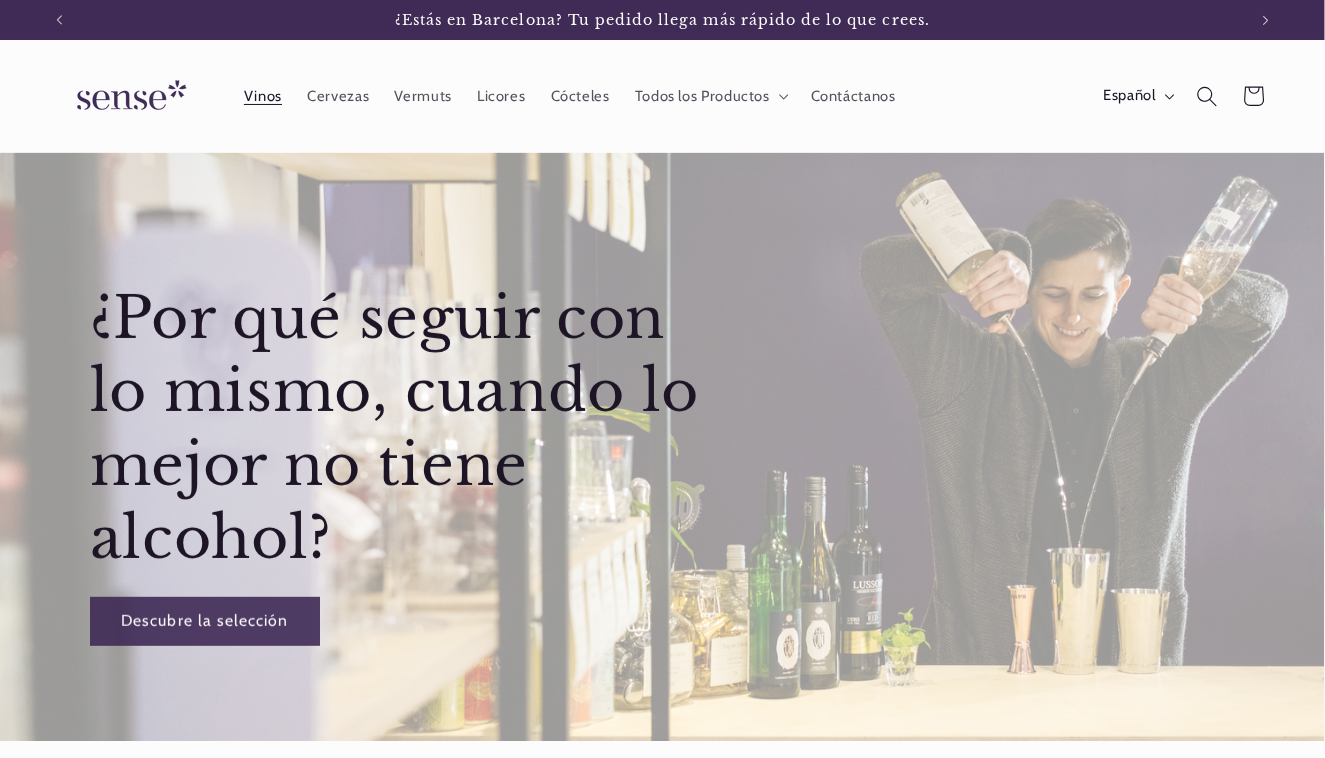 click on "Vinos" at bounding box center (263, 96) 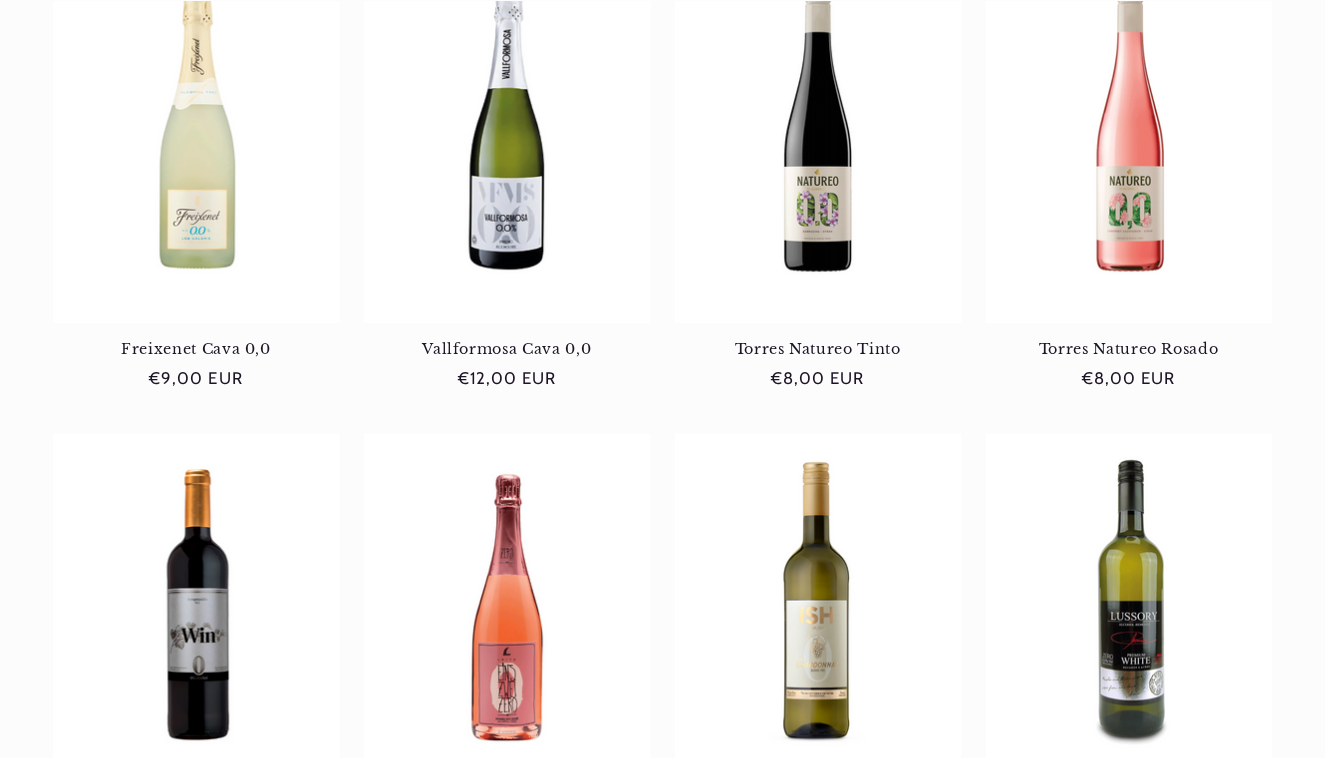 scroll, scrollTop: 1726, scrollLeft: 0, axis: vertical 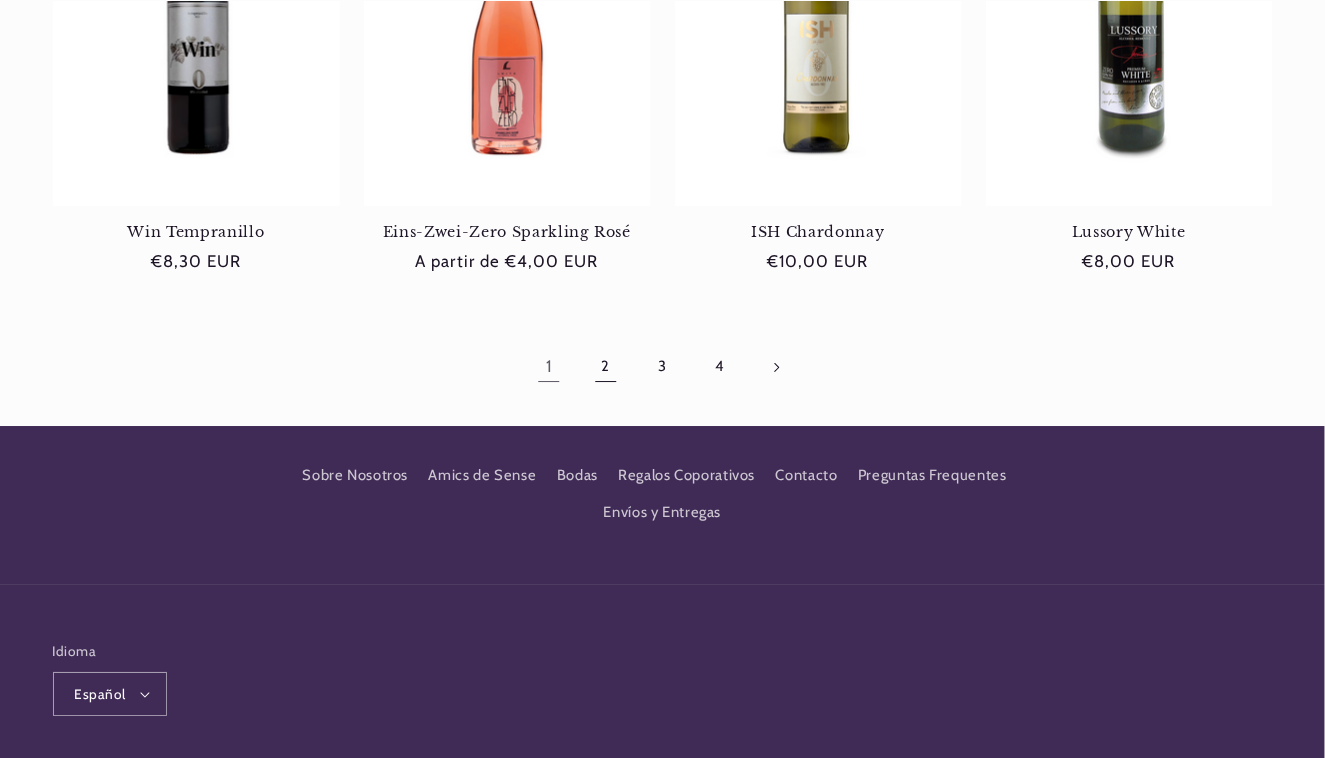 click on "2" at bounding box center [606, 367] 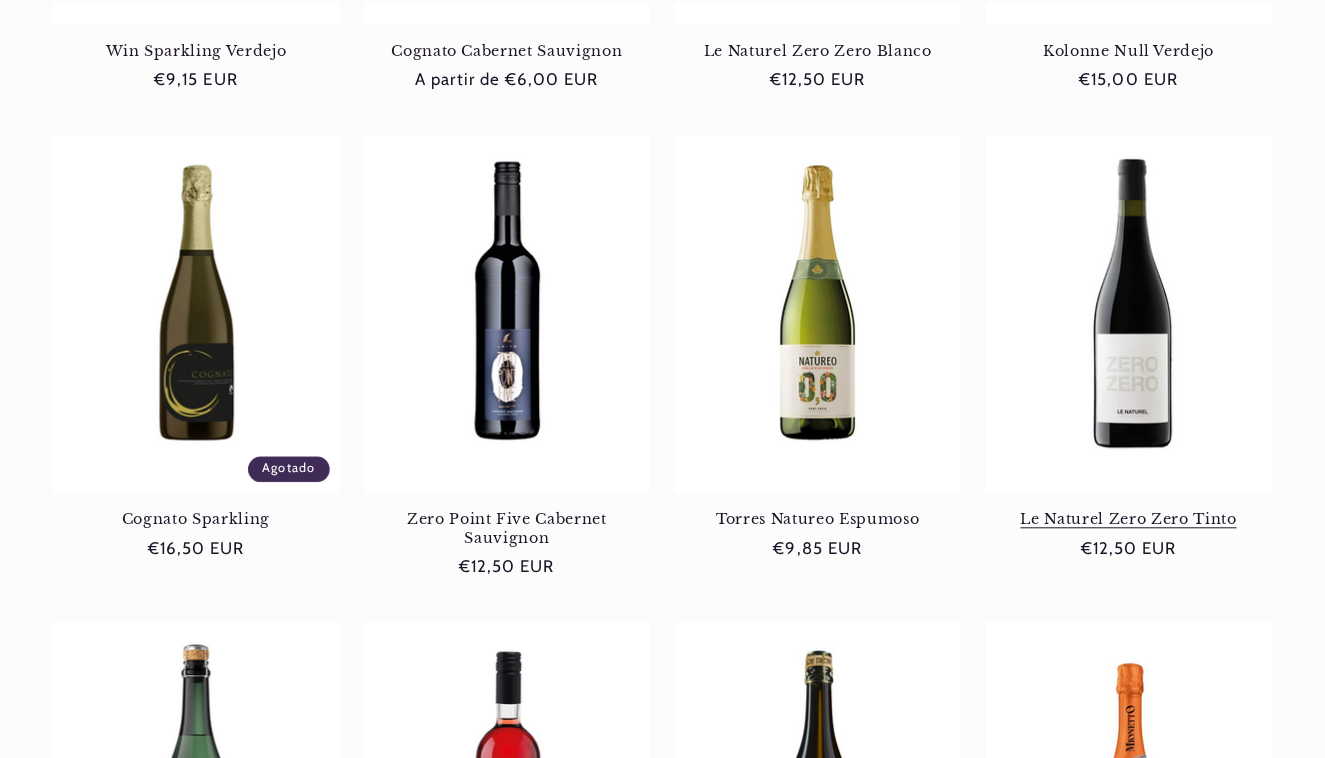 scroll, scrollTop: 1367, scrollLeft: 0, axis: vertical 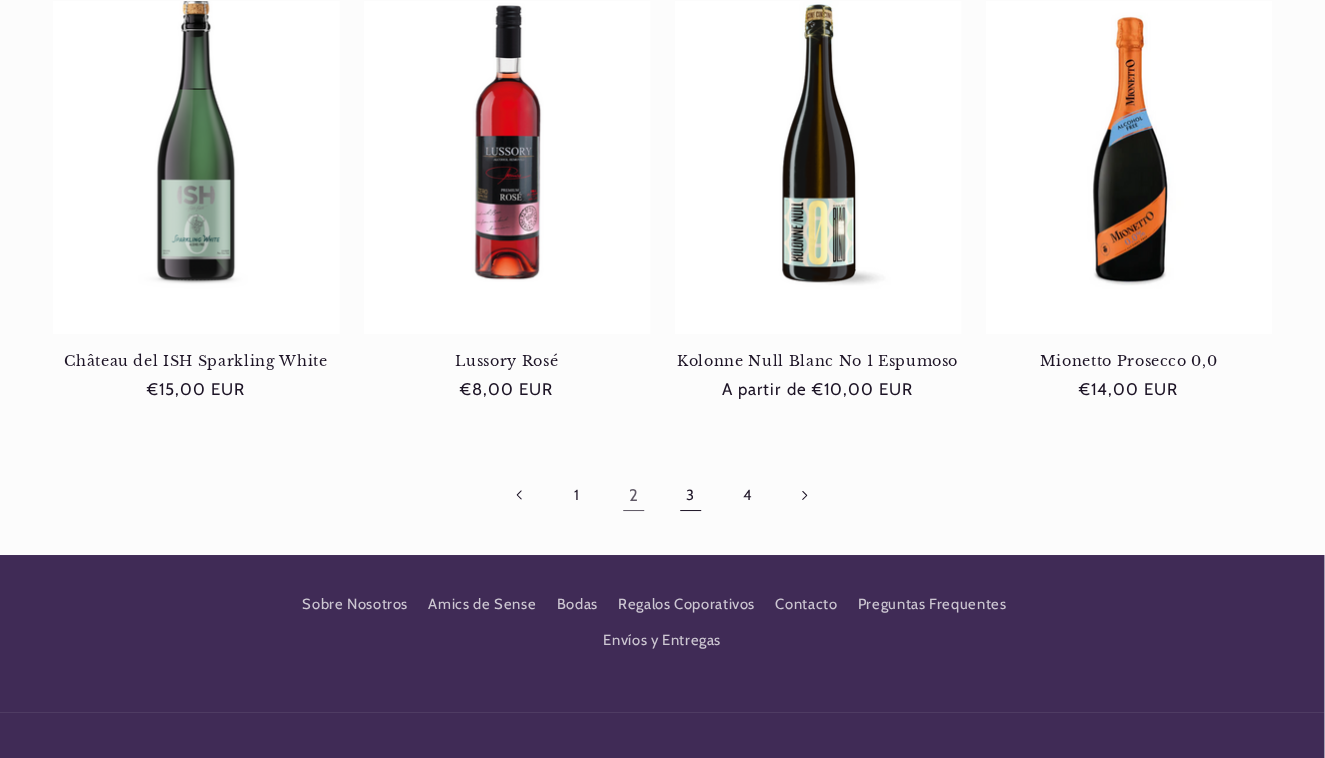 click on "3" at bounding box center [691, 495] 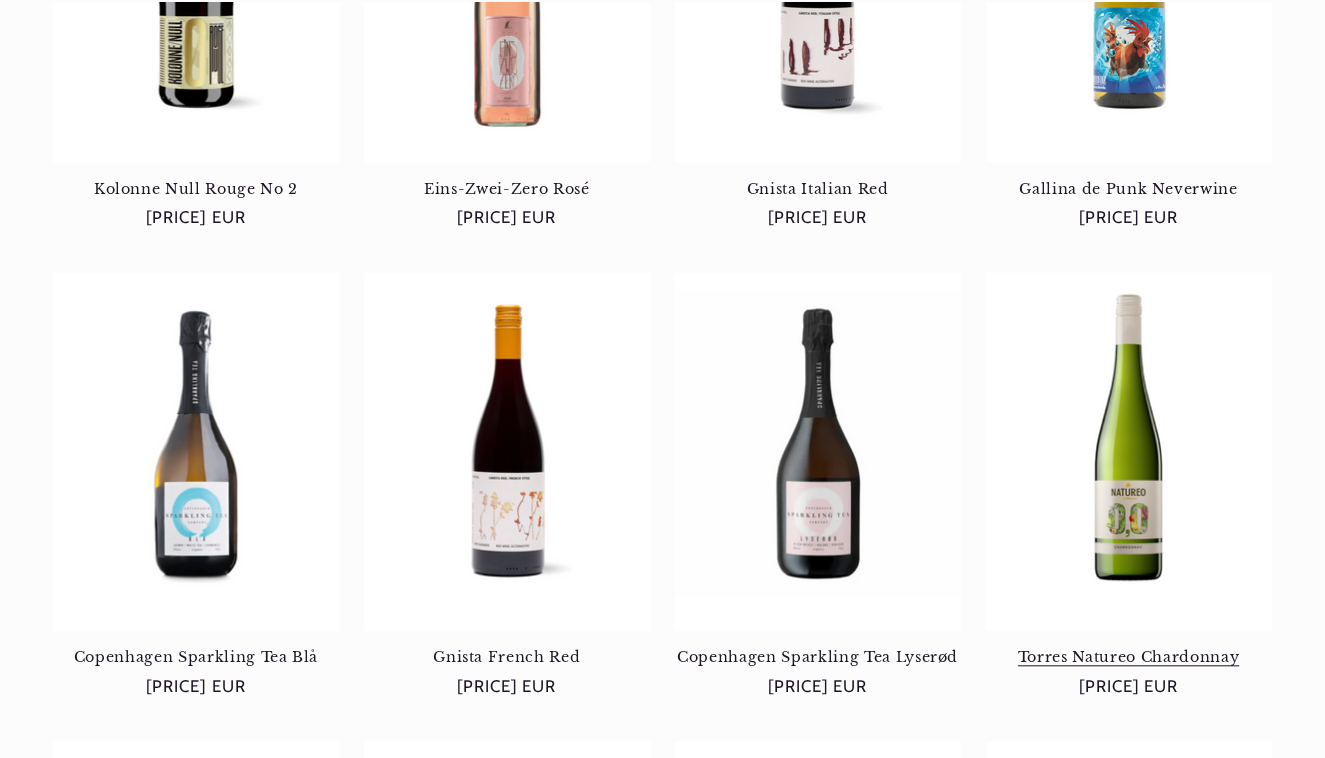 scroll, scrollTop: 1027, scrollLeft: 0, axis: vertical 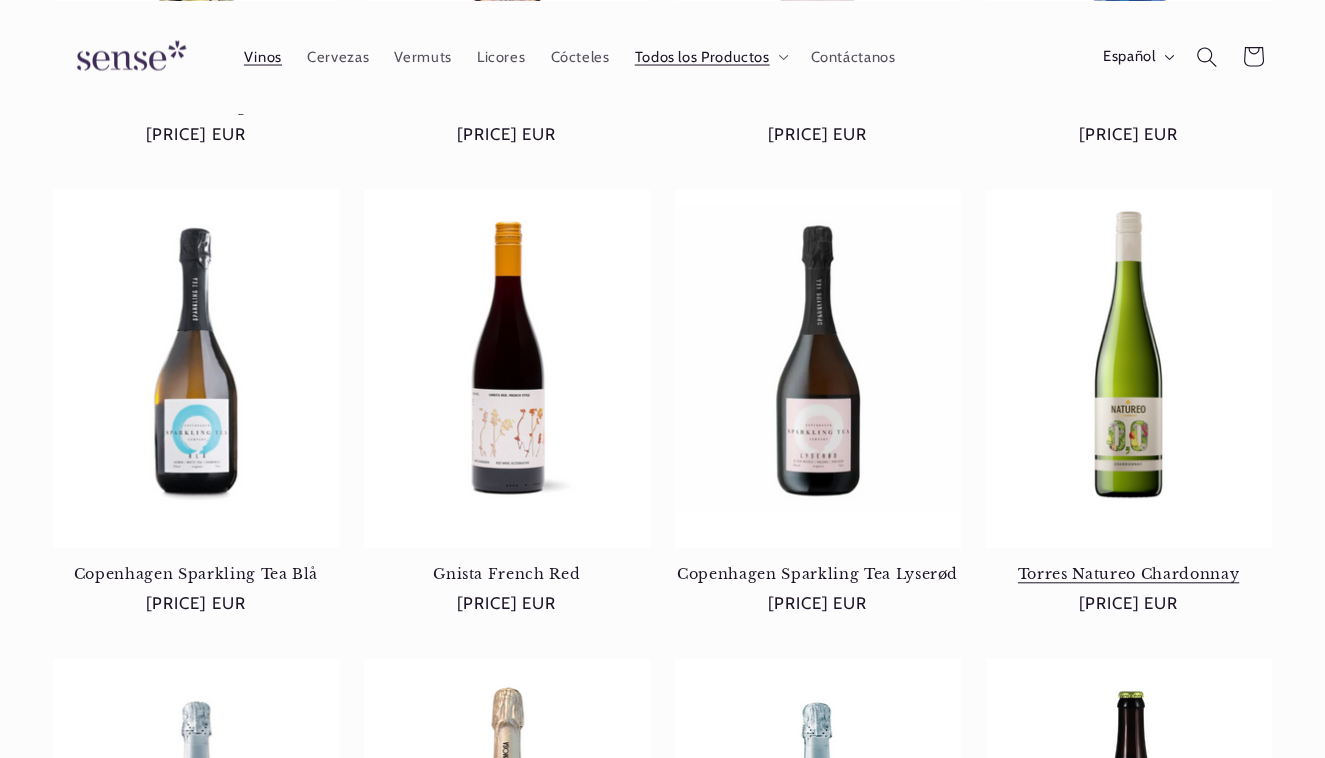 click on "Torres Natureo Chardonnay" at bounding box center [1129, 575] 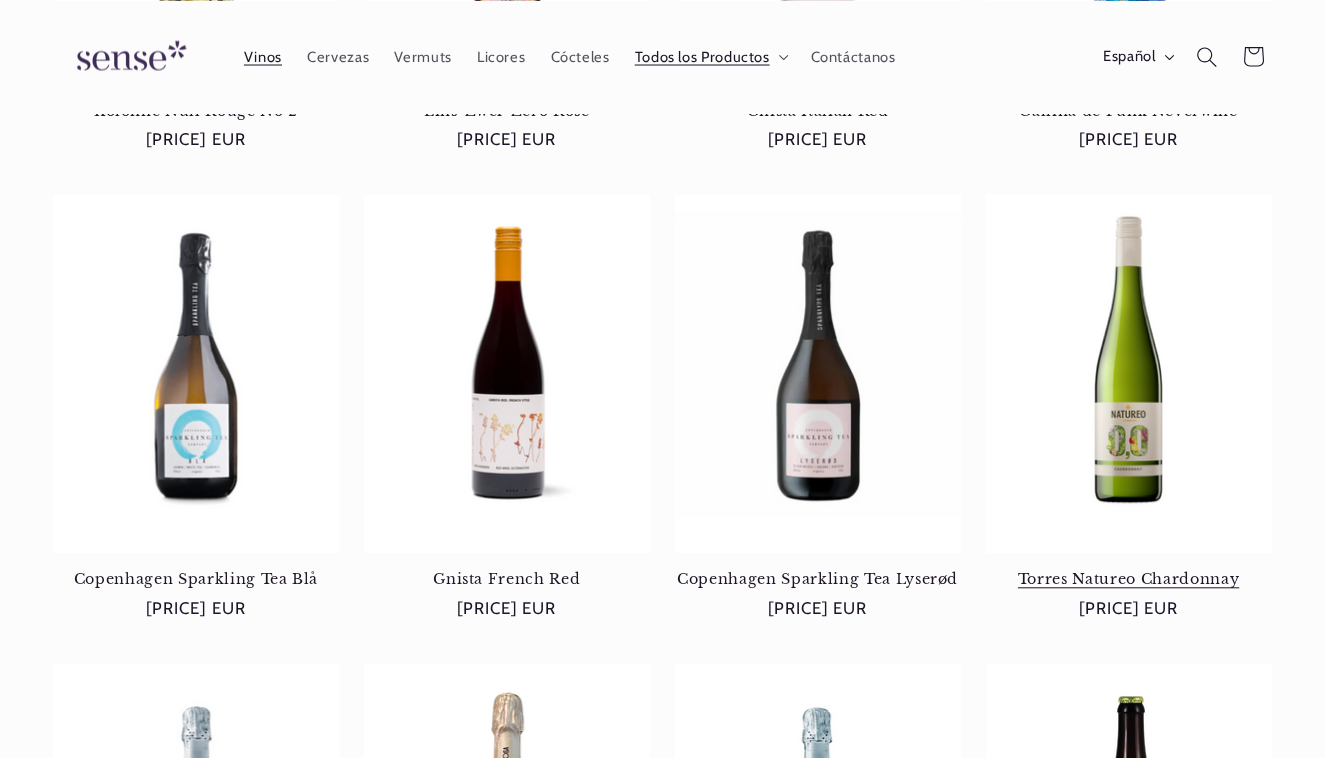 scroll, scrollTop: 0, scrollLeft: 1188, axis: horizontal 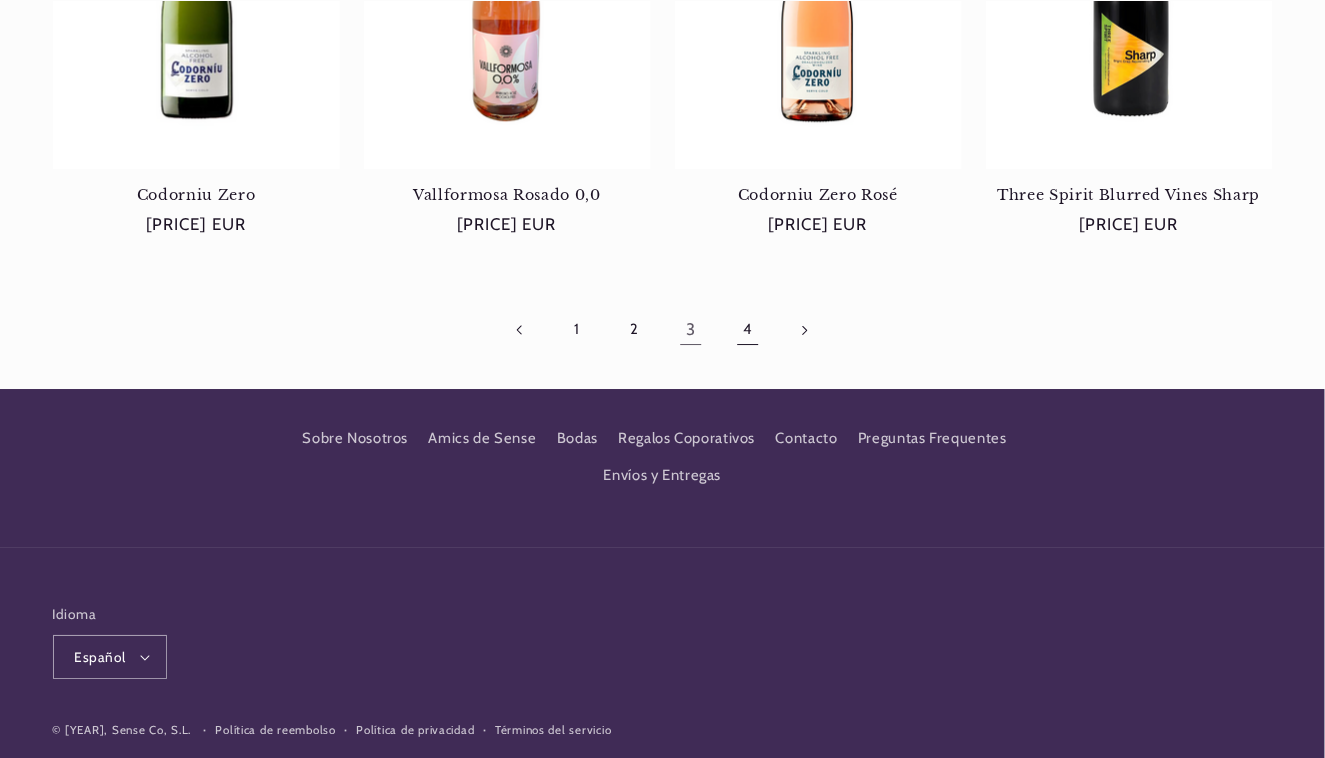 click on "4" at bounding box center [747, 330] 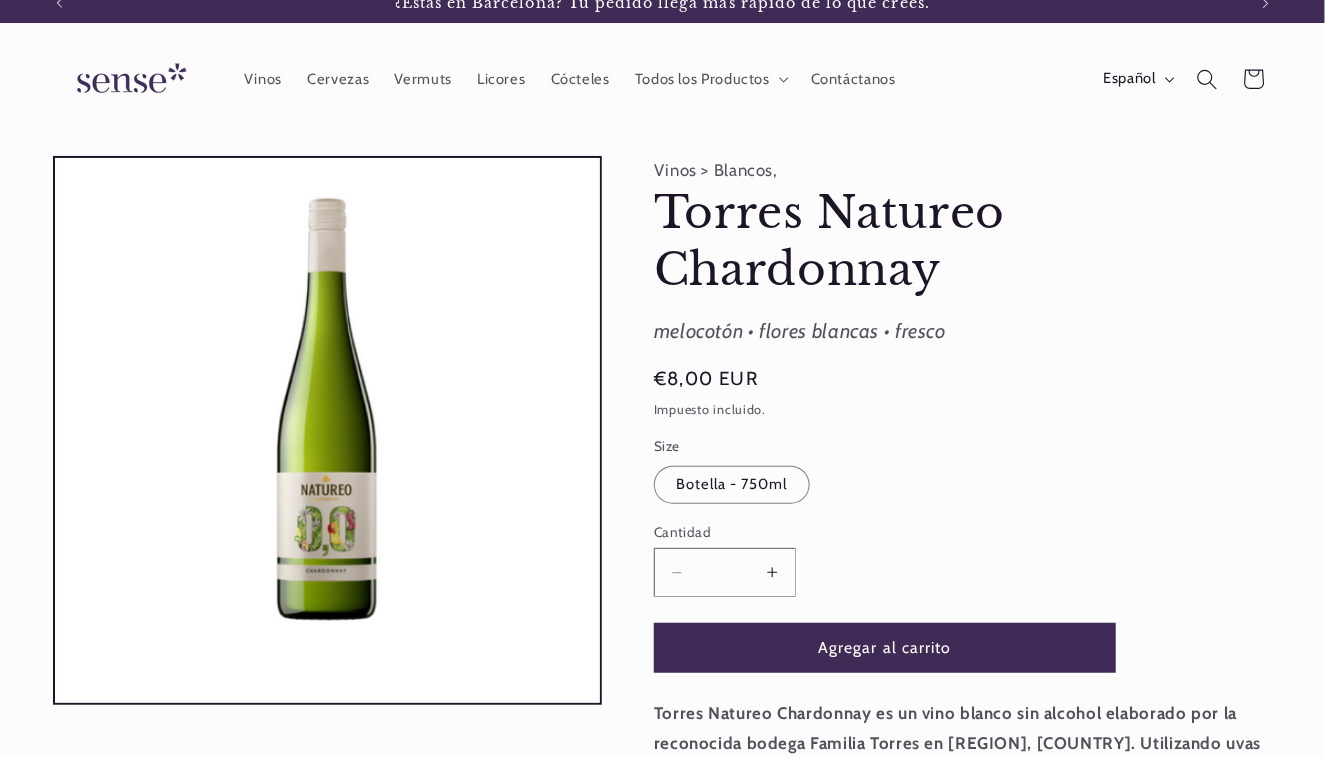scroll, scrollTop: 396, scrollLeft: 0, axis: vertical 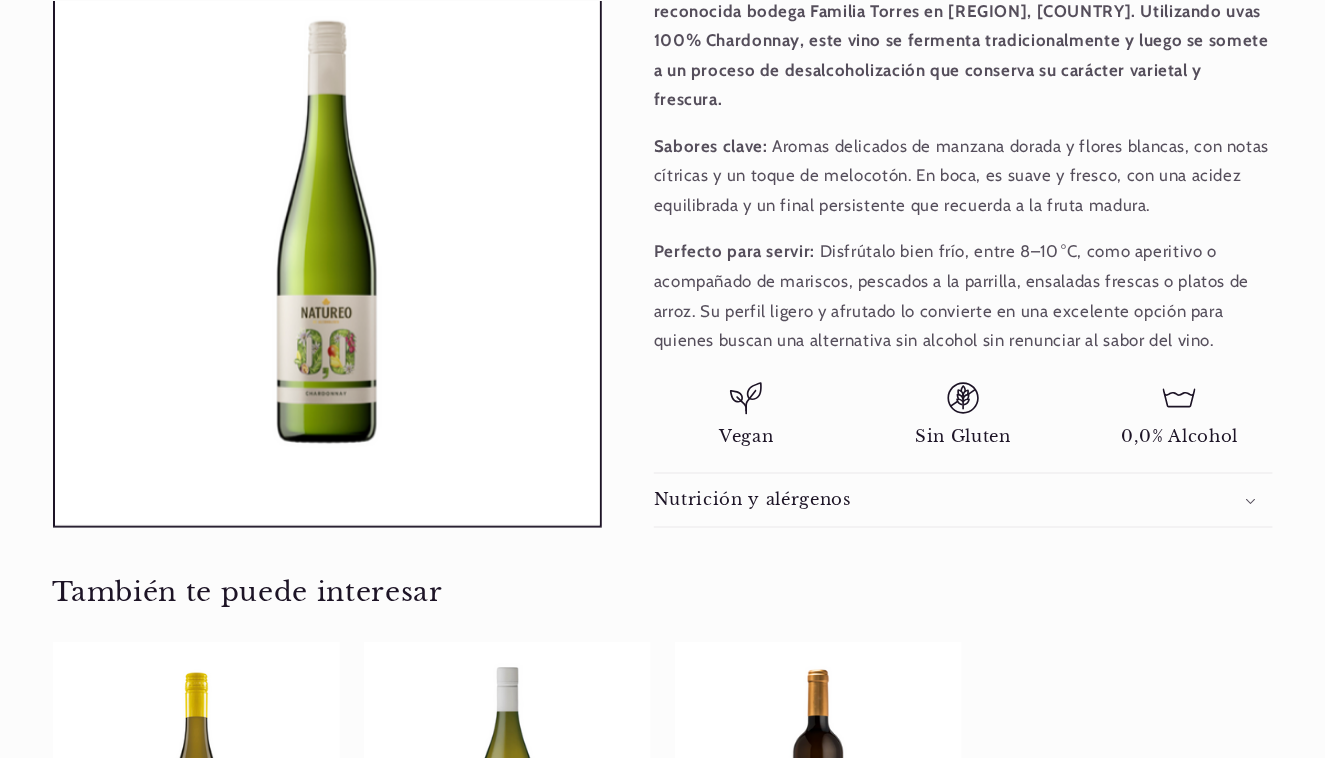 click on "Nutrición y alérgenos" at bounding box center (752, 500) 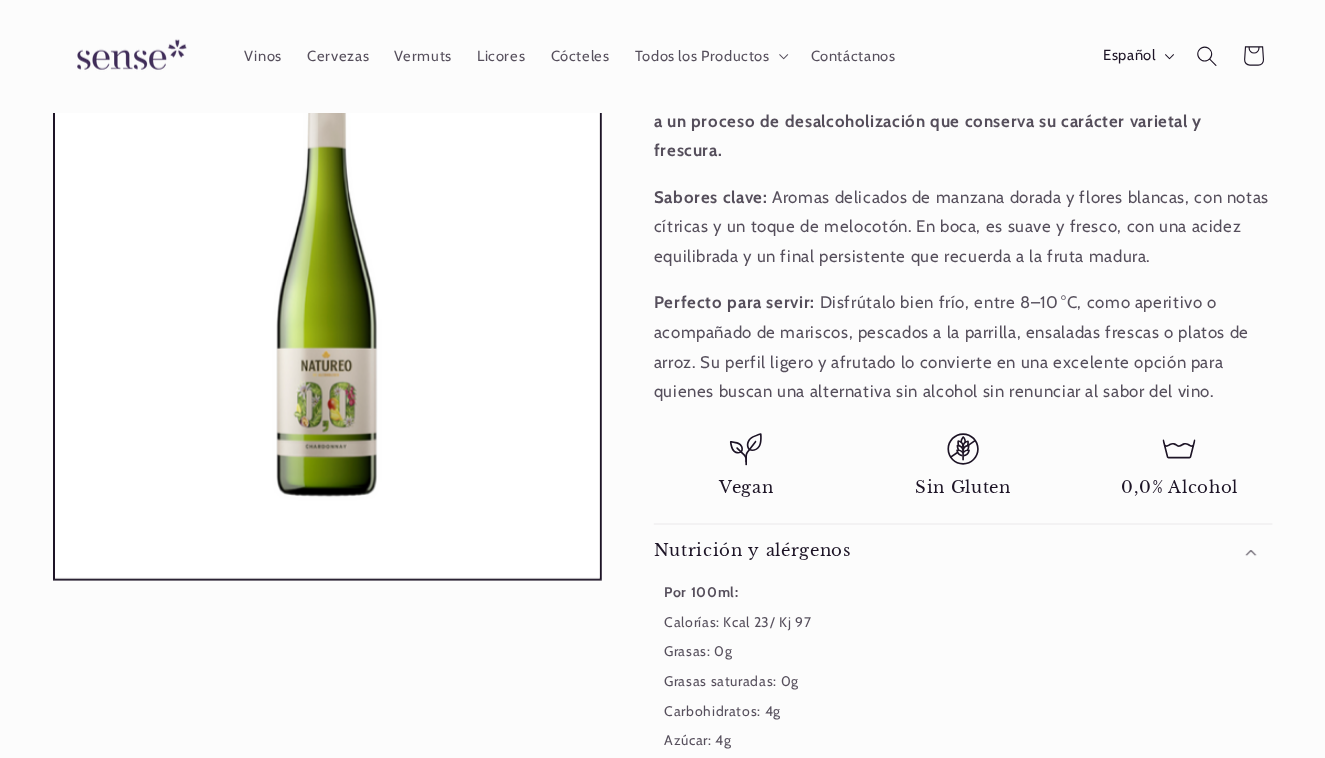 scroll, scrollTop: 681, scrollLeft: 0, axis: vertical 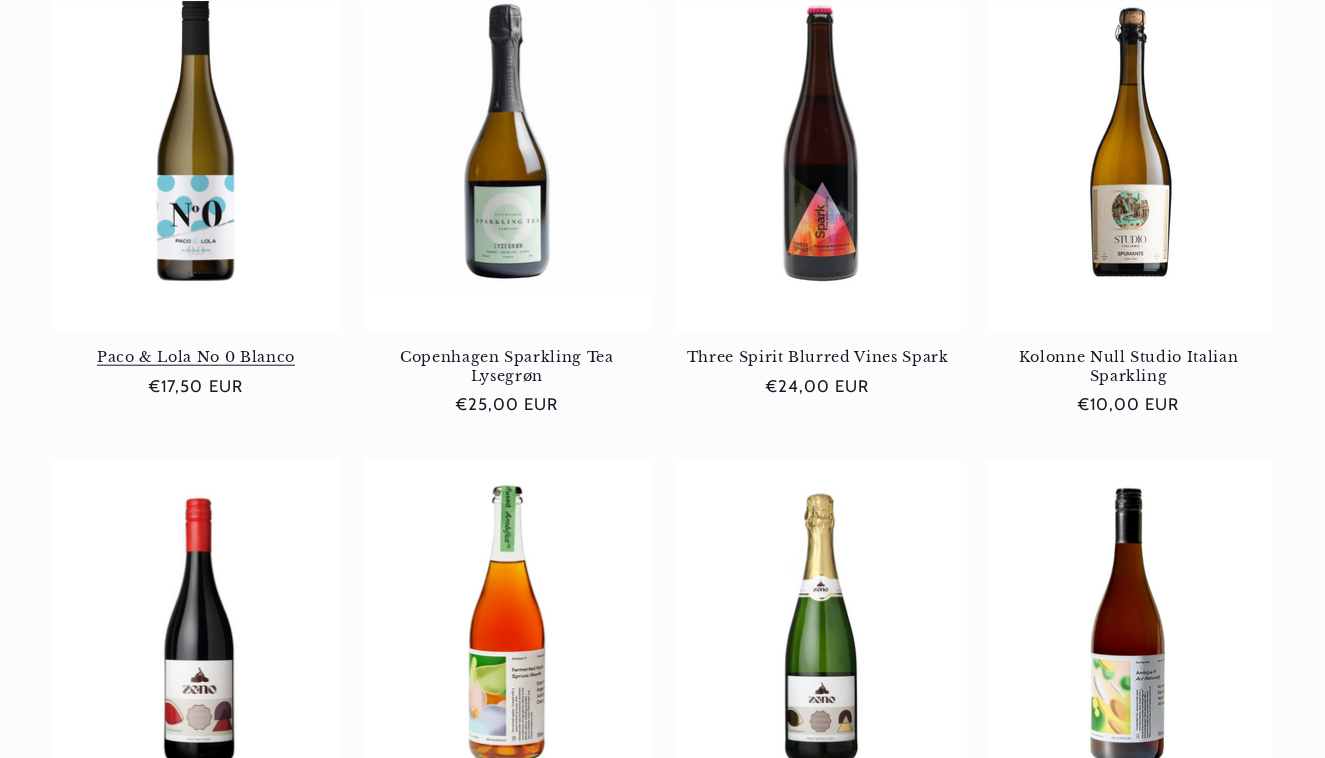 click on "Paco & Lola No 0 Blanco" at bounding box center [196, 357] 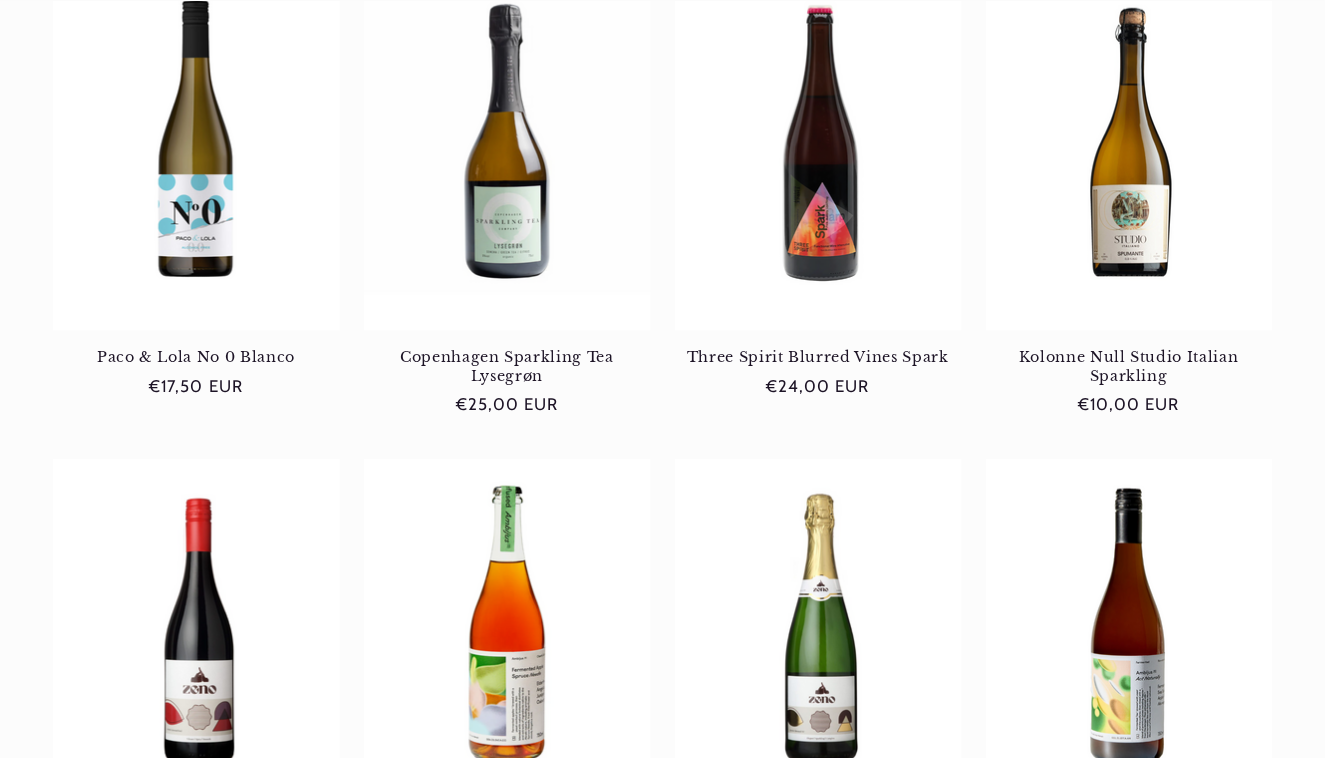 scroll, scrollTop: 0, scrollLeft: 1188, axis: horizontal 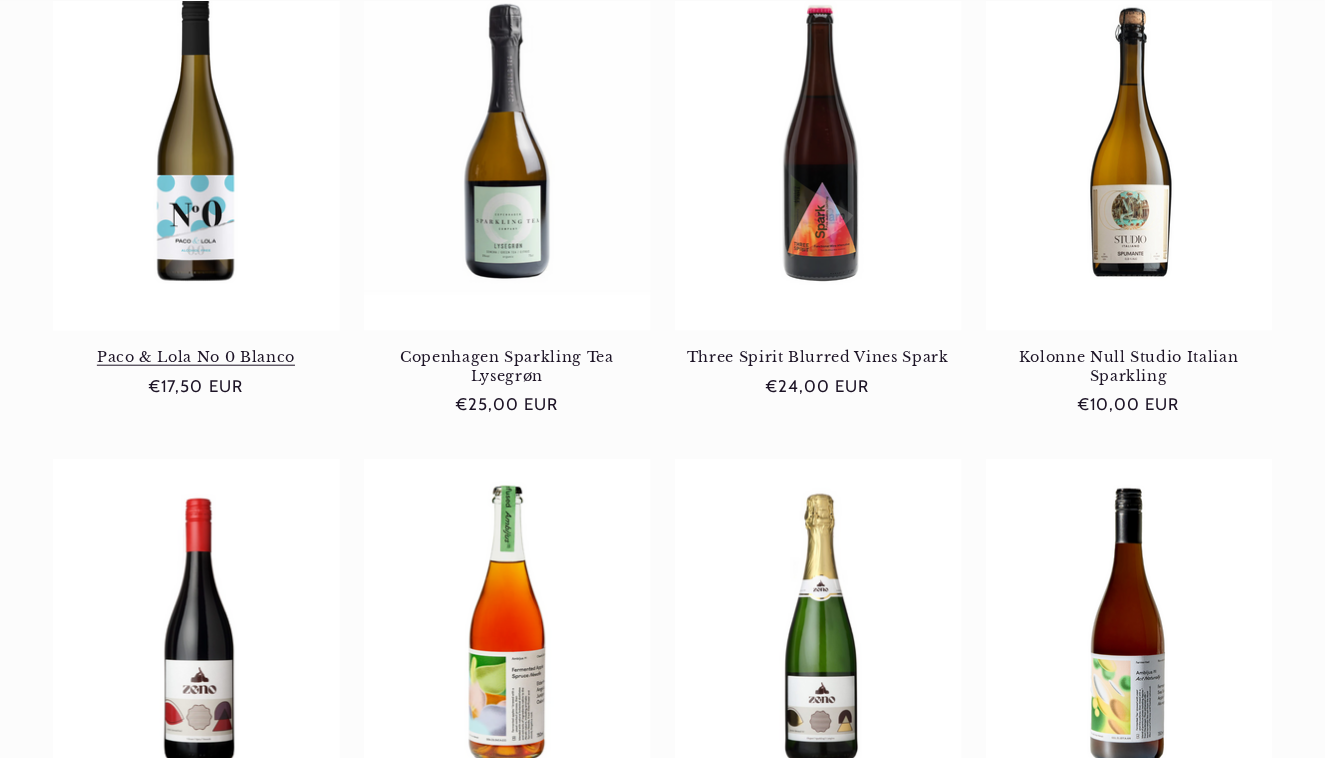 click on "Paco & Lola No 0 Blanco" at bounding box center [196, 357] 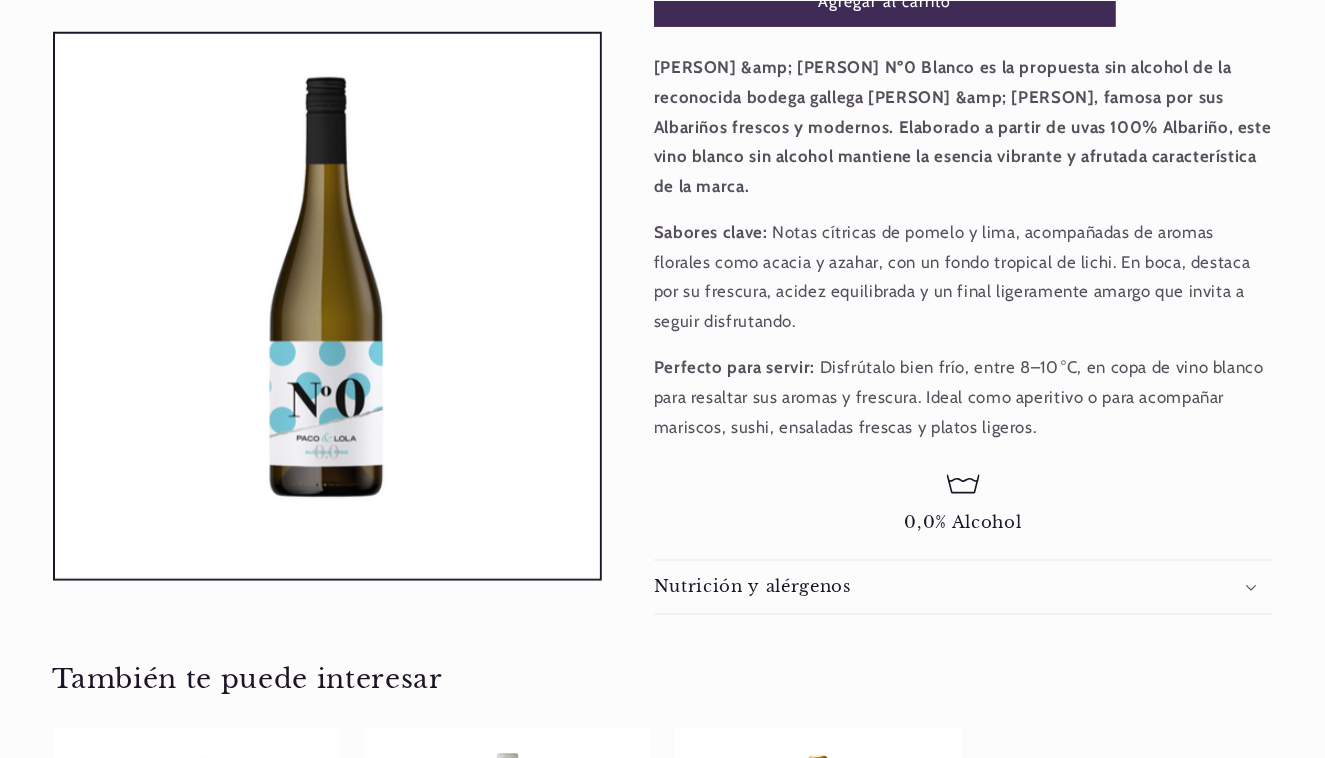 scroll, scrollTop: 631, scrollLeft: 0, axis: vertical 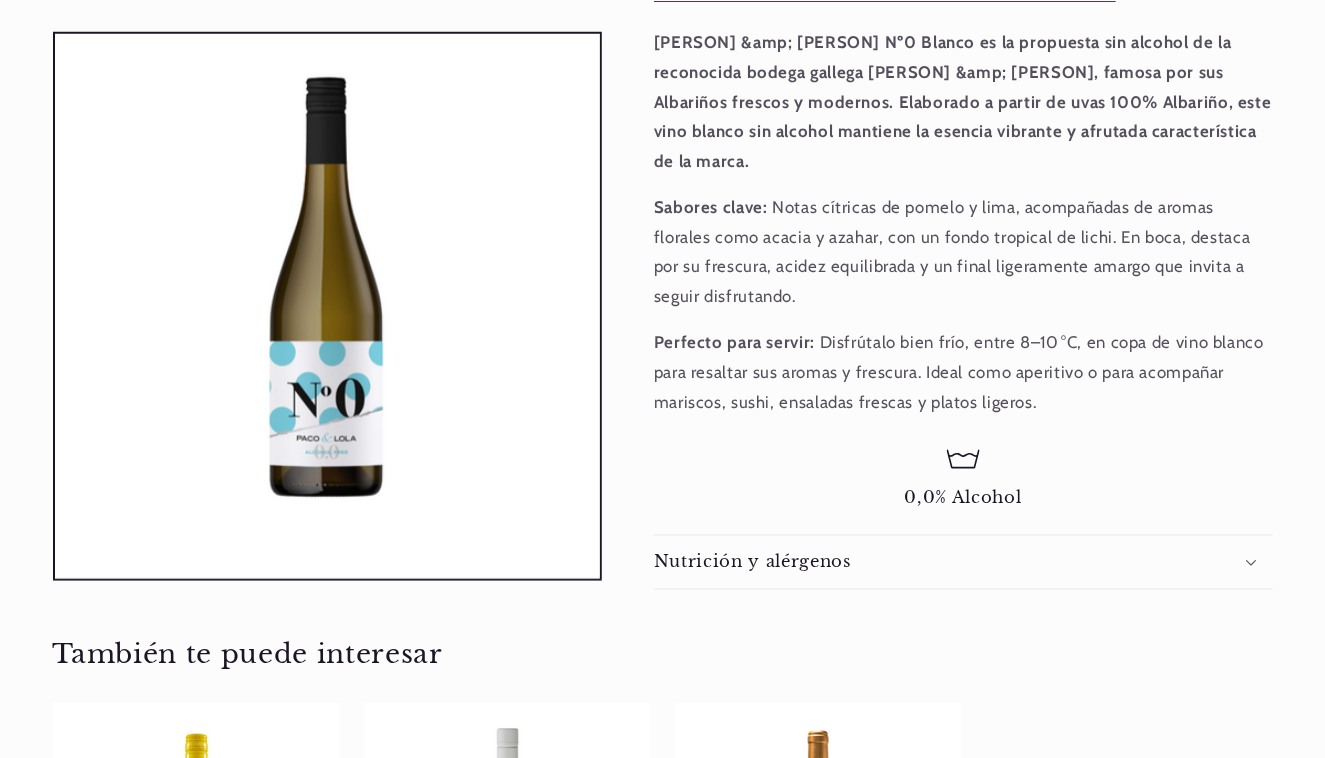 click on "Nutrición y alérgenos" at bounding box center (752, 562) 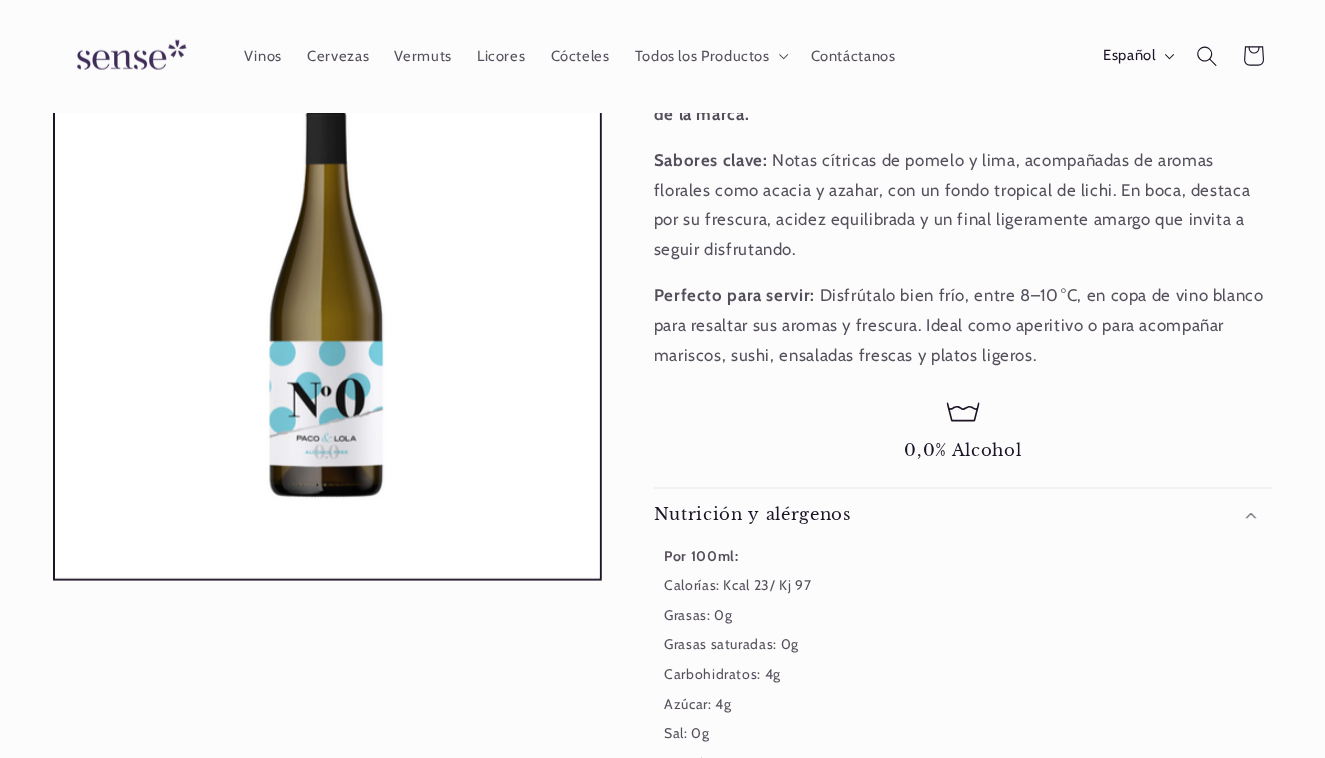 scroll, scrollTop: 544, scrollLeft: 0, axis: vertical 